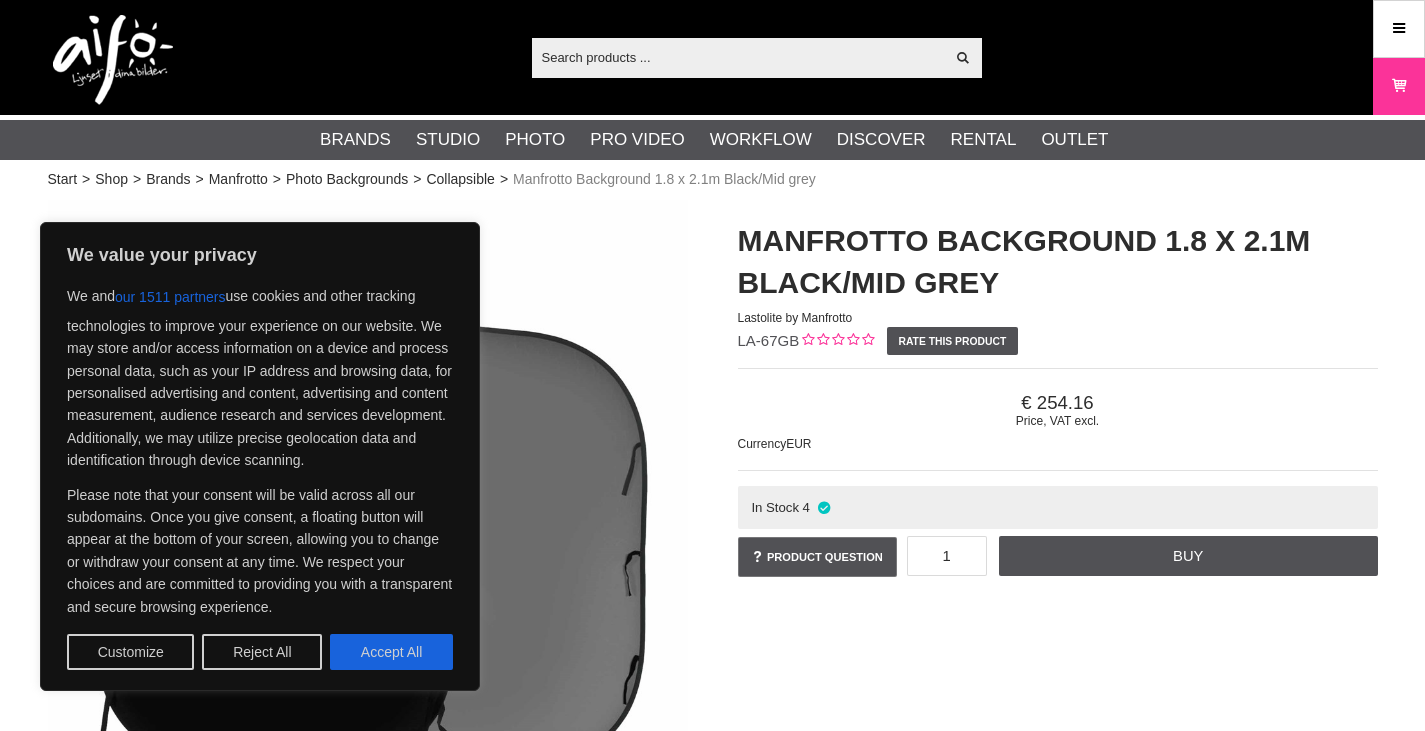 scroll, scrollTop: 0, scrollLeft: 0, axis: both 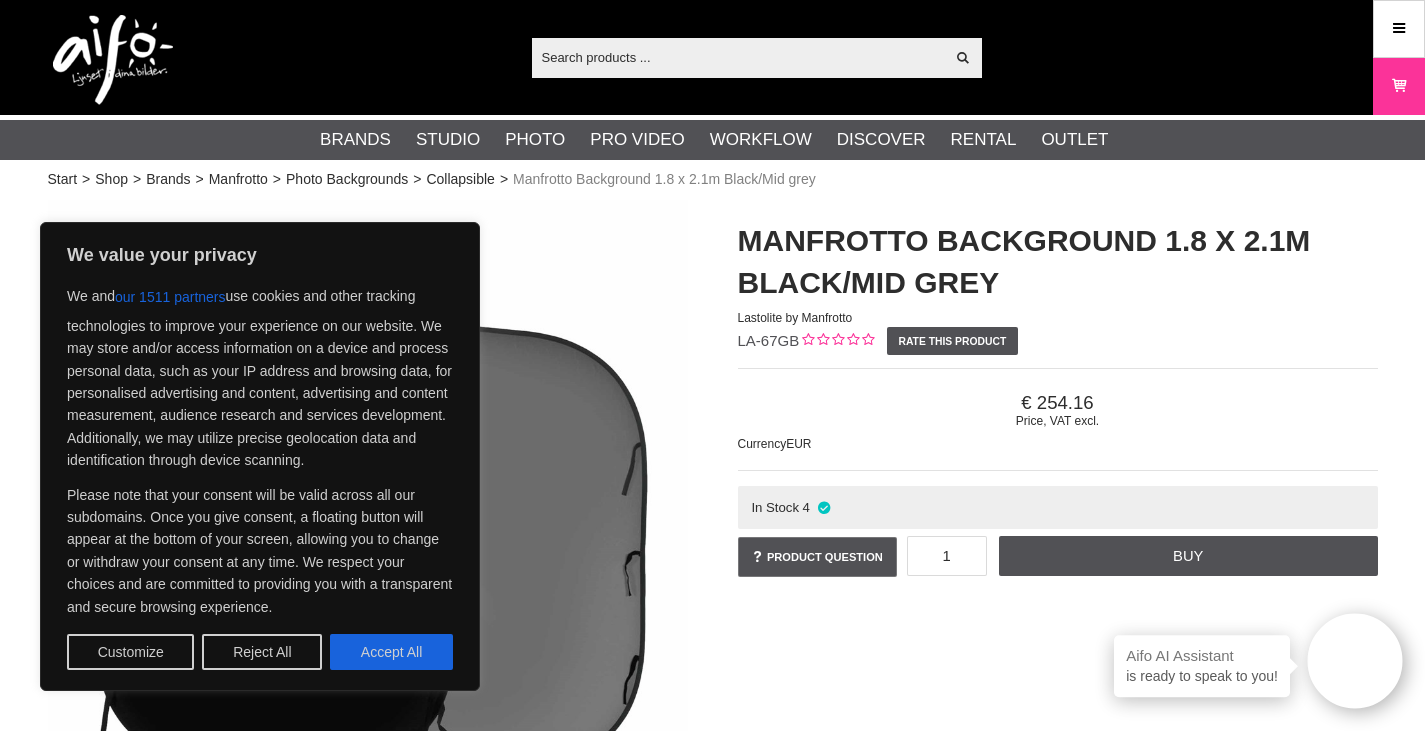 click at bounding box center (113, 60) 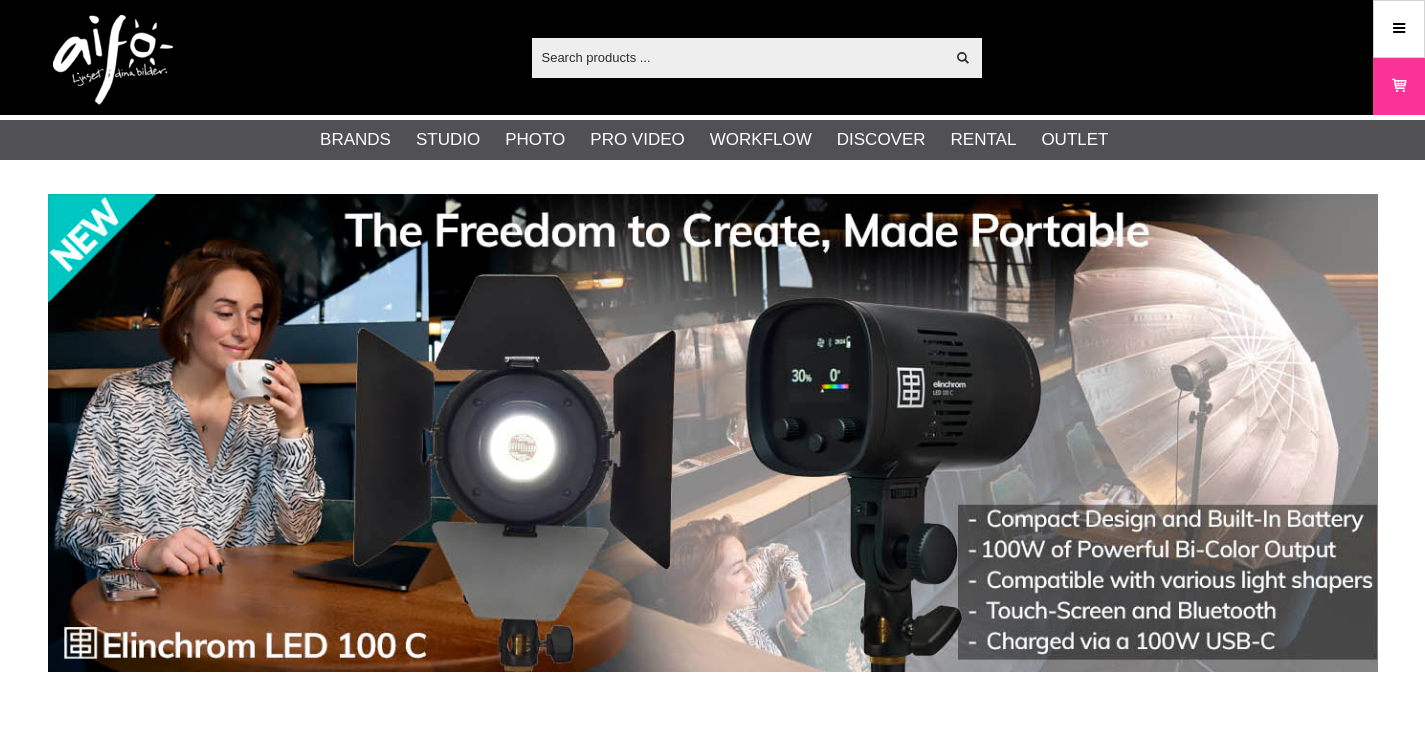 scroll, scrollTop: 0, scrollLeft: 0, axis: both 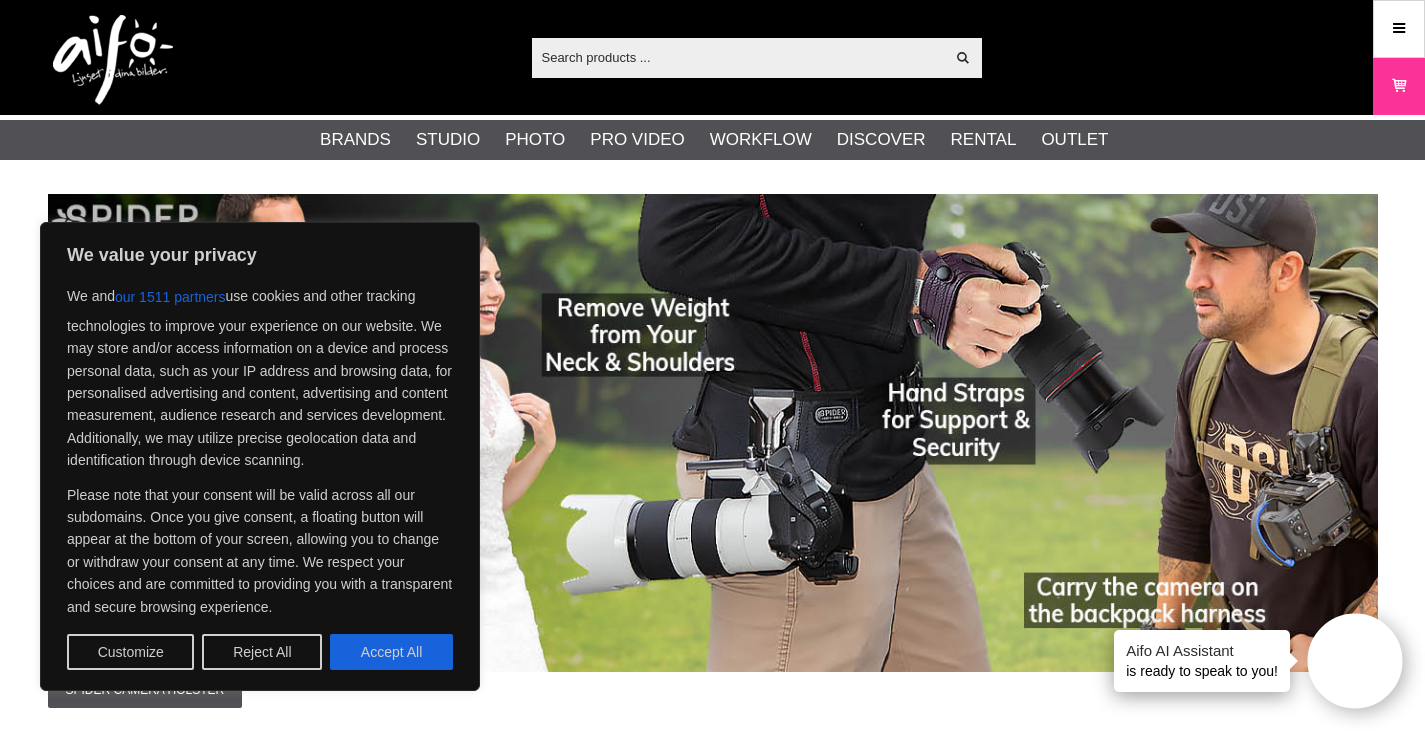 click on "Reject All" at bounding box center [262, 652] 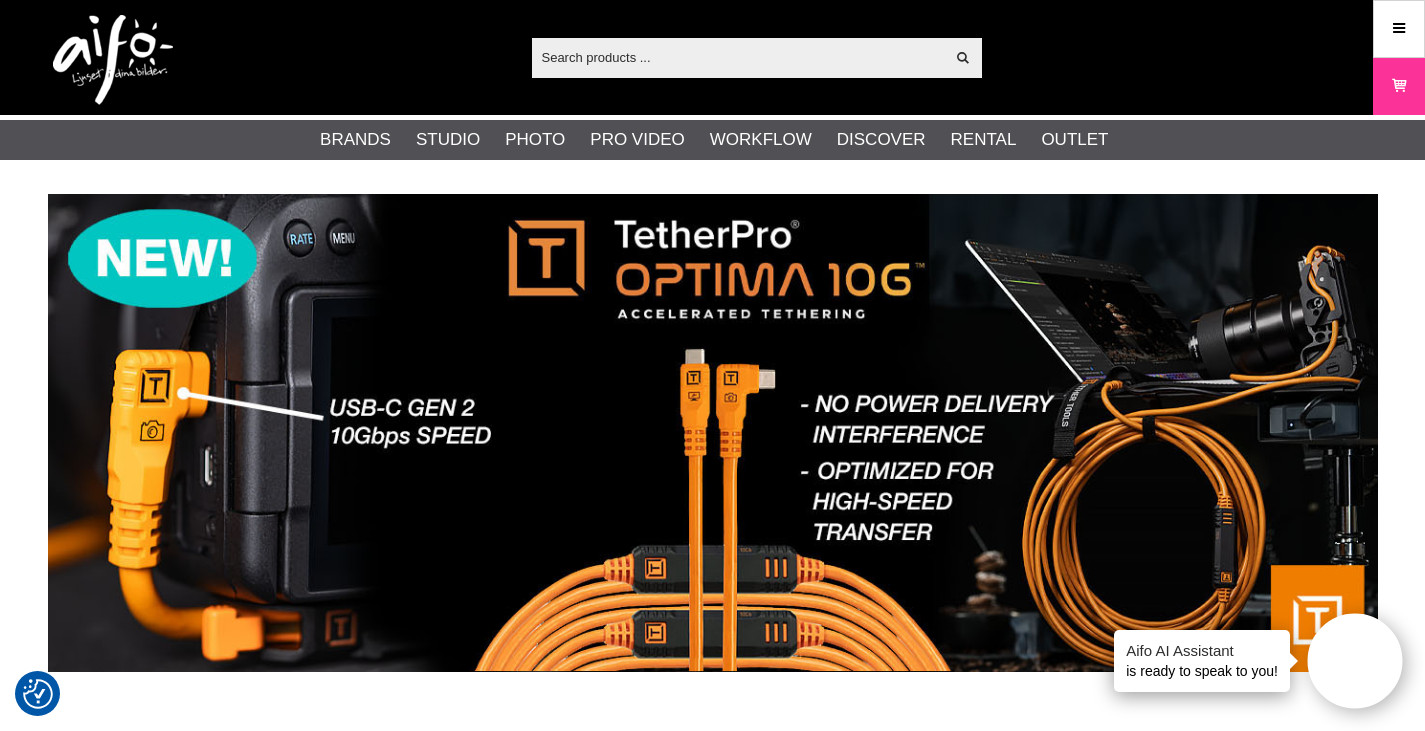 click on "Backgrounds" at bounding box center (0, 0) 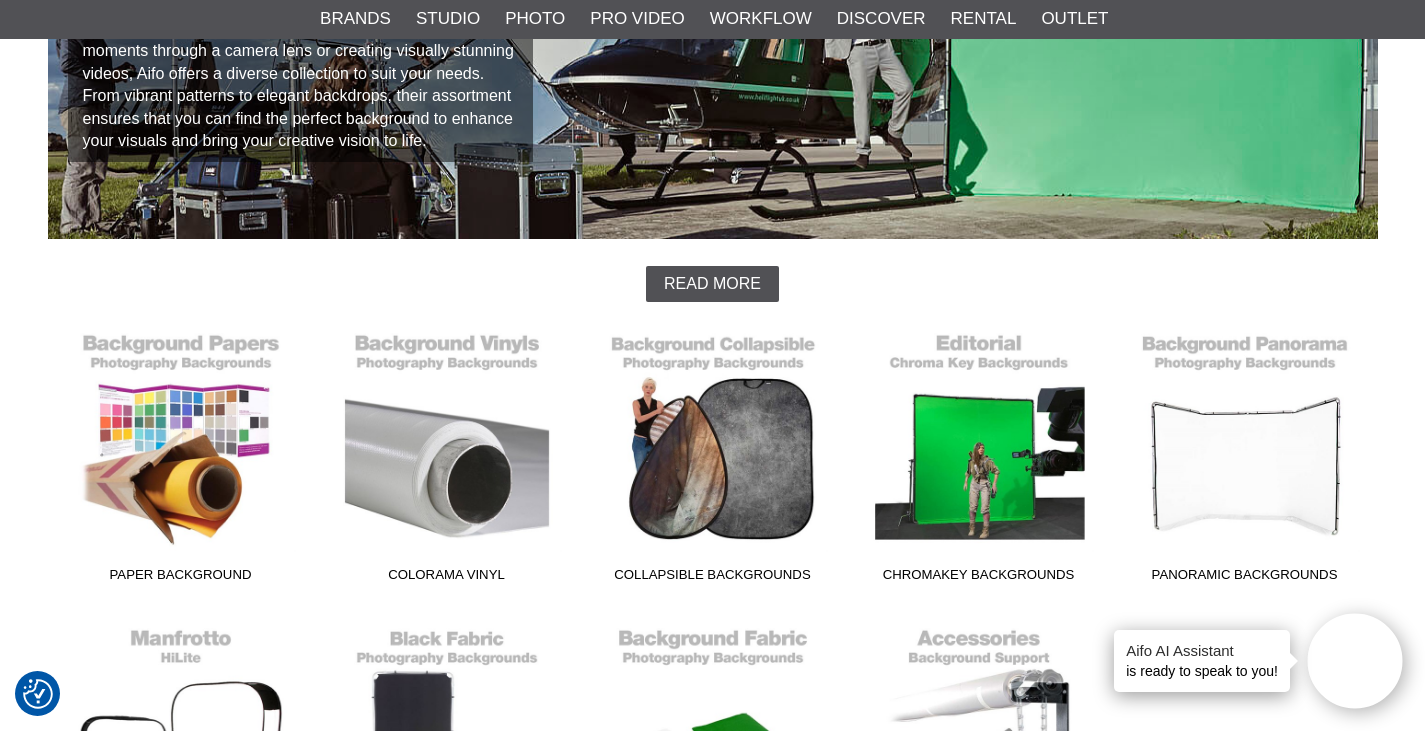 scroll, scrollTop: 335, scrollLeft: 0, axis: vertical 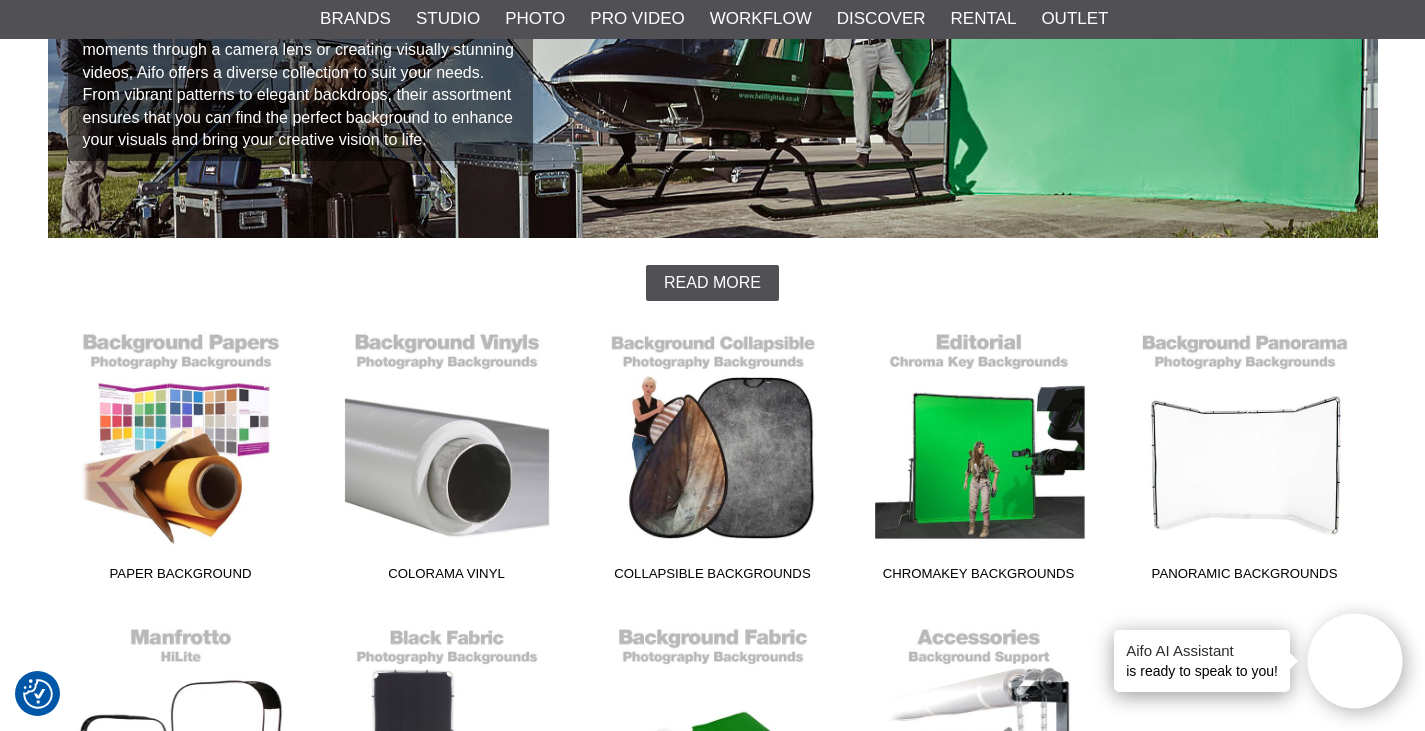 click on "Collapsible Backgrounds" at bounding box center (713, 456) 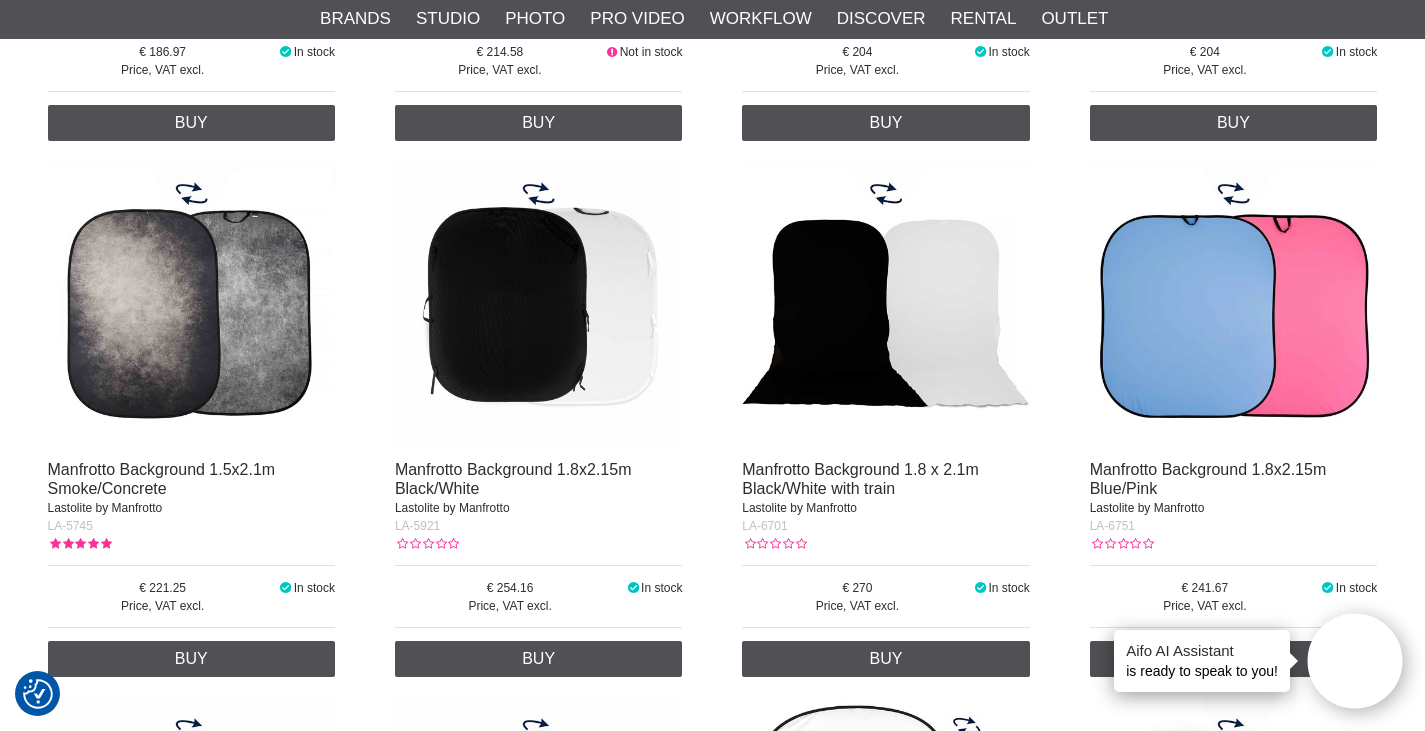 scroll, scrollTop: 1747, scrollLeft: 0, axis: vertical 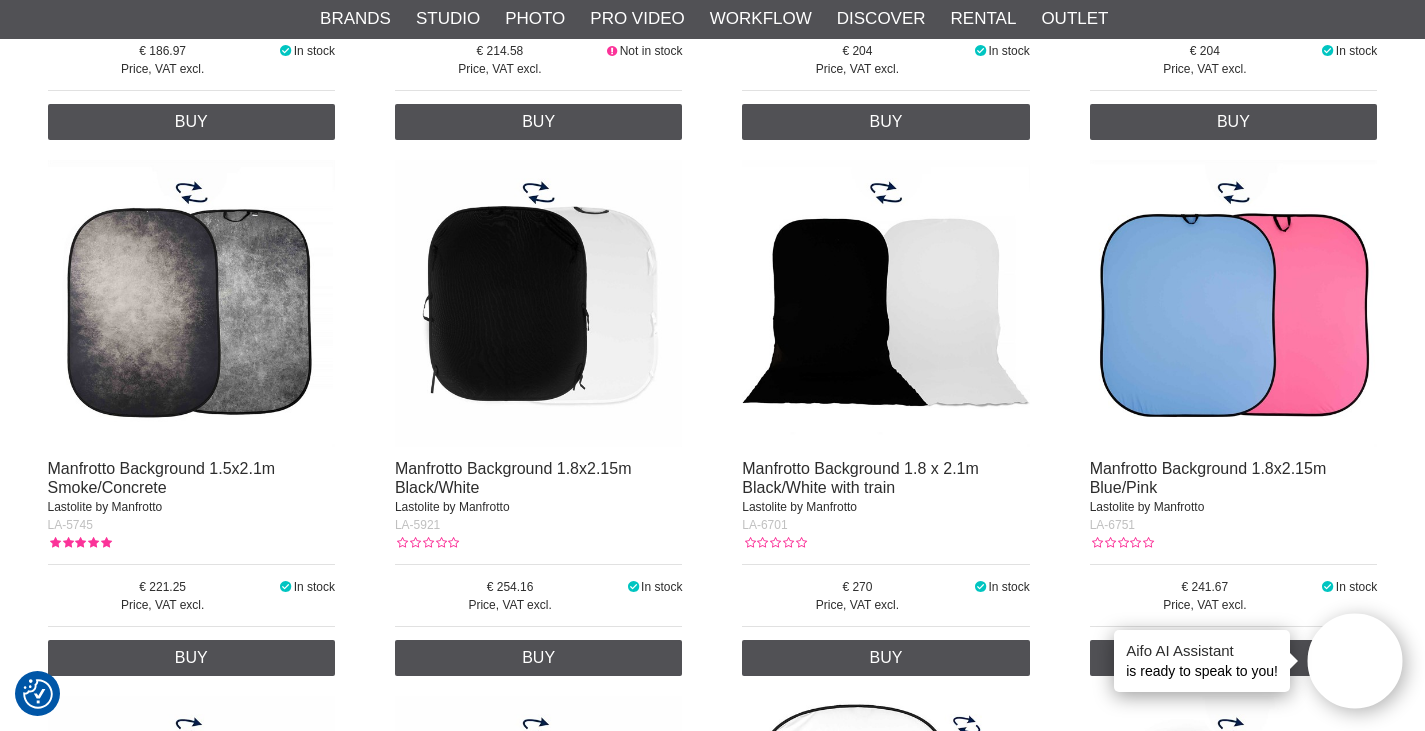 click at bounding box center [886, 304] 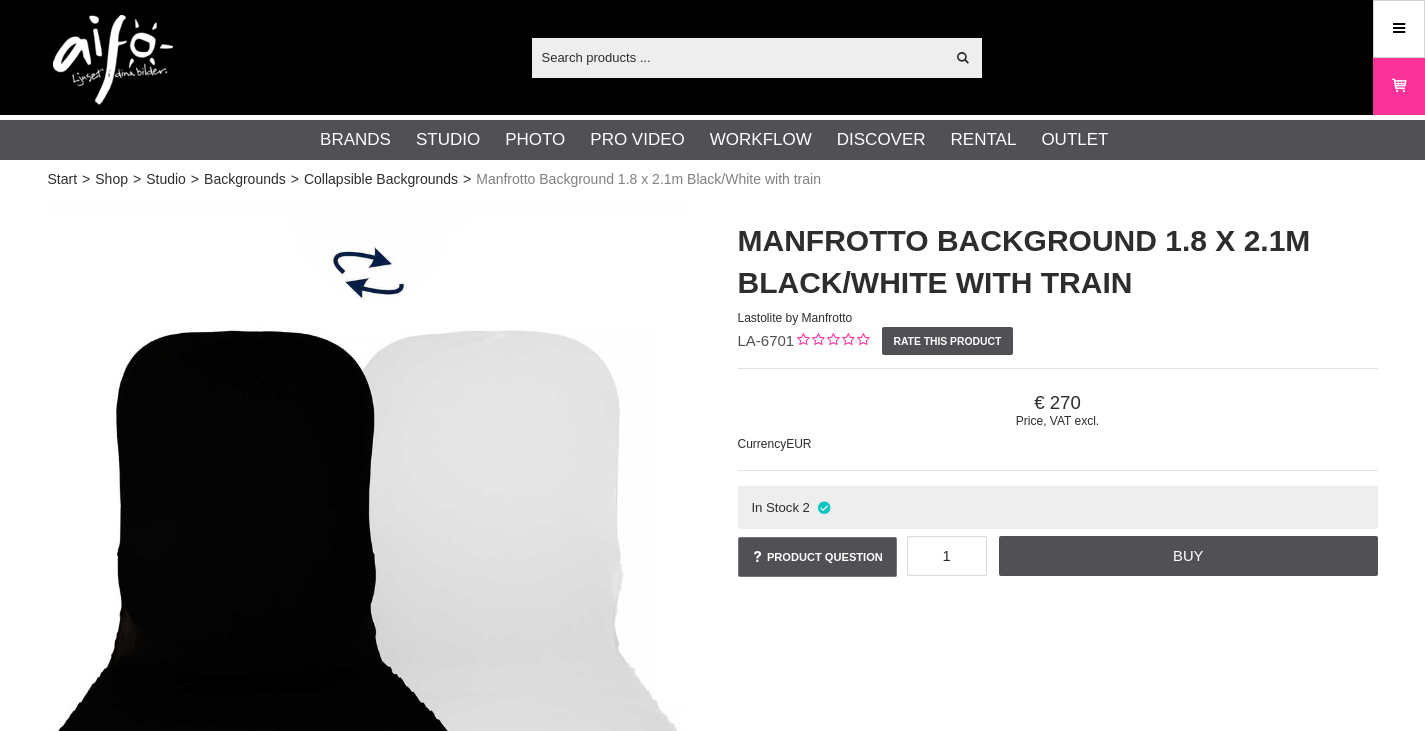 scroll, scrollTop: 0, scrollLeft: 0, axis: both 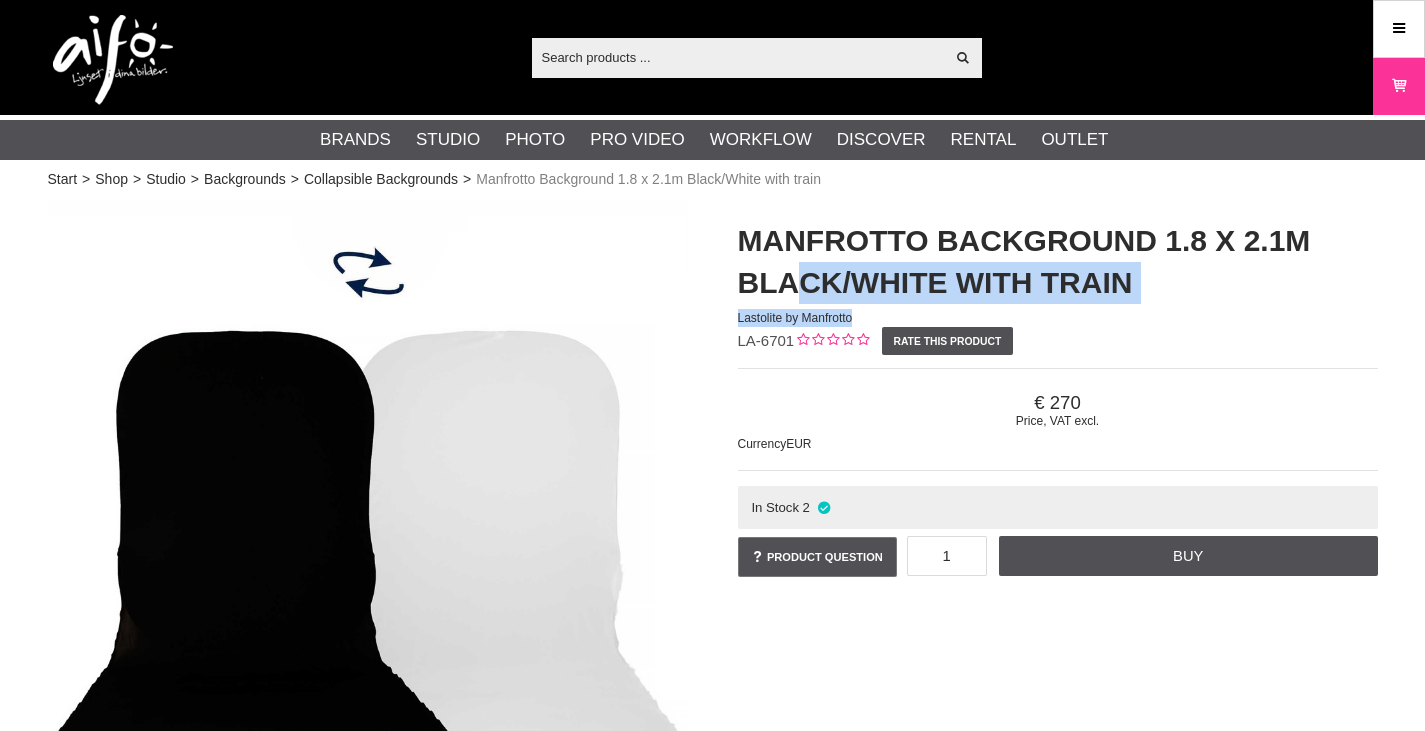 click on "Manfrotto Background 1.8 x 2.1m Black/White with train
Lastolite by Manfrotto" at bounding box center [1058, 263] 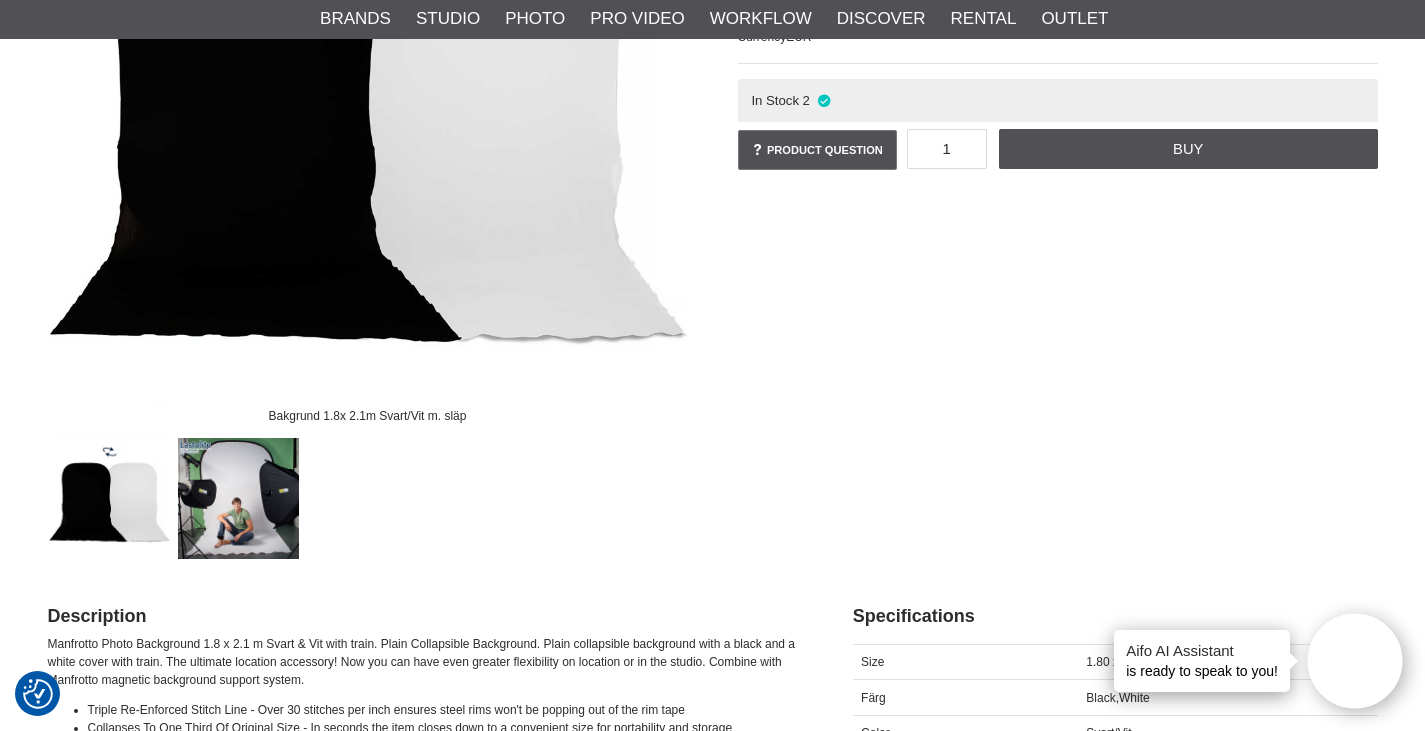 scroll, scrollTop: 409, scrollLeft: 0, axis: vertical 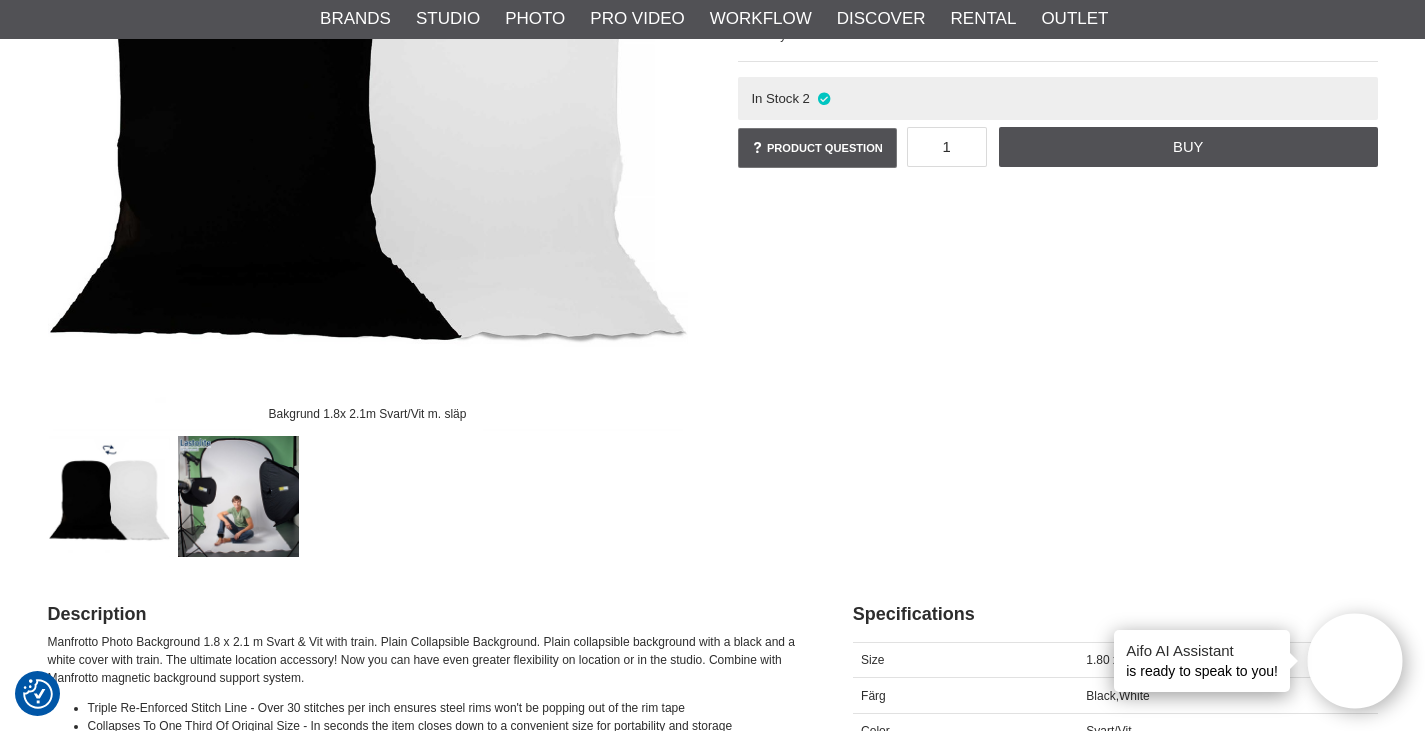 click at bounding box center (238, 496) 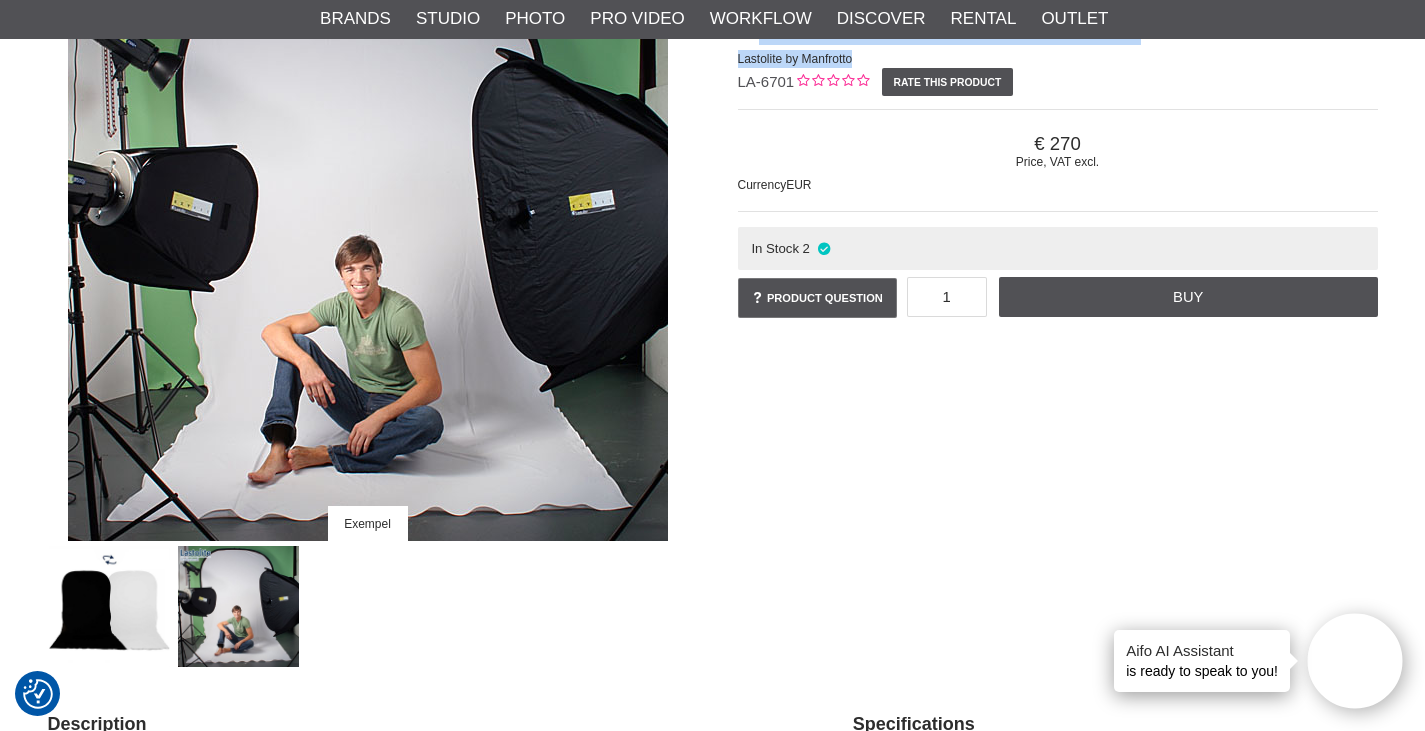 scroll, scrollTop: 299, scrollLeft: 0, axis: vertical 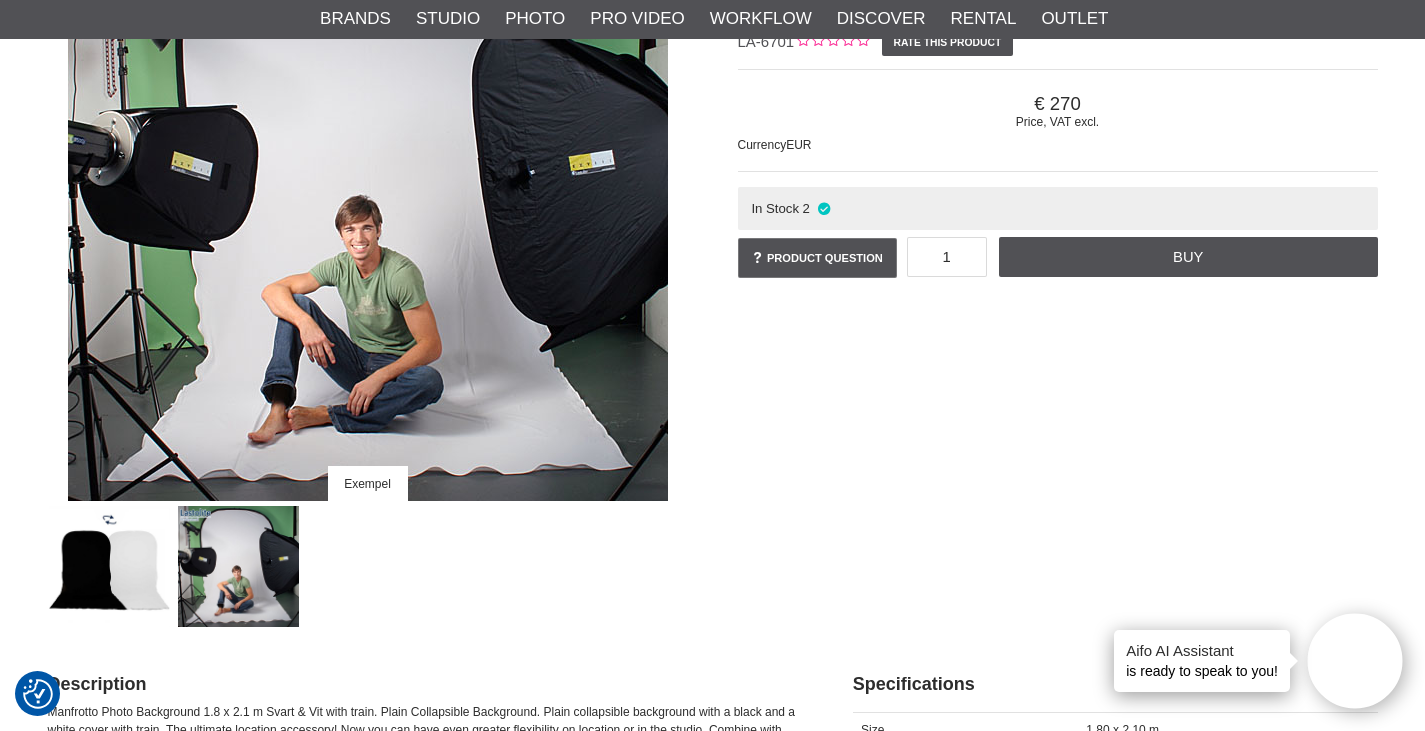 click at bounding box center (109, 566) 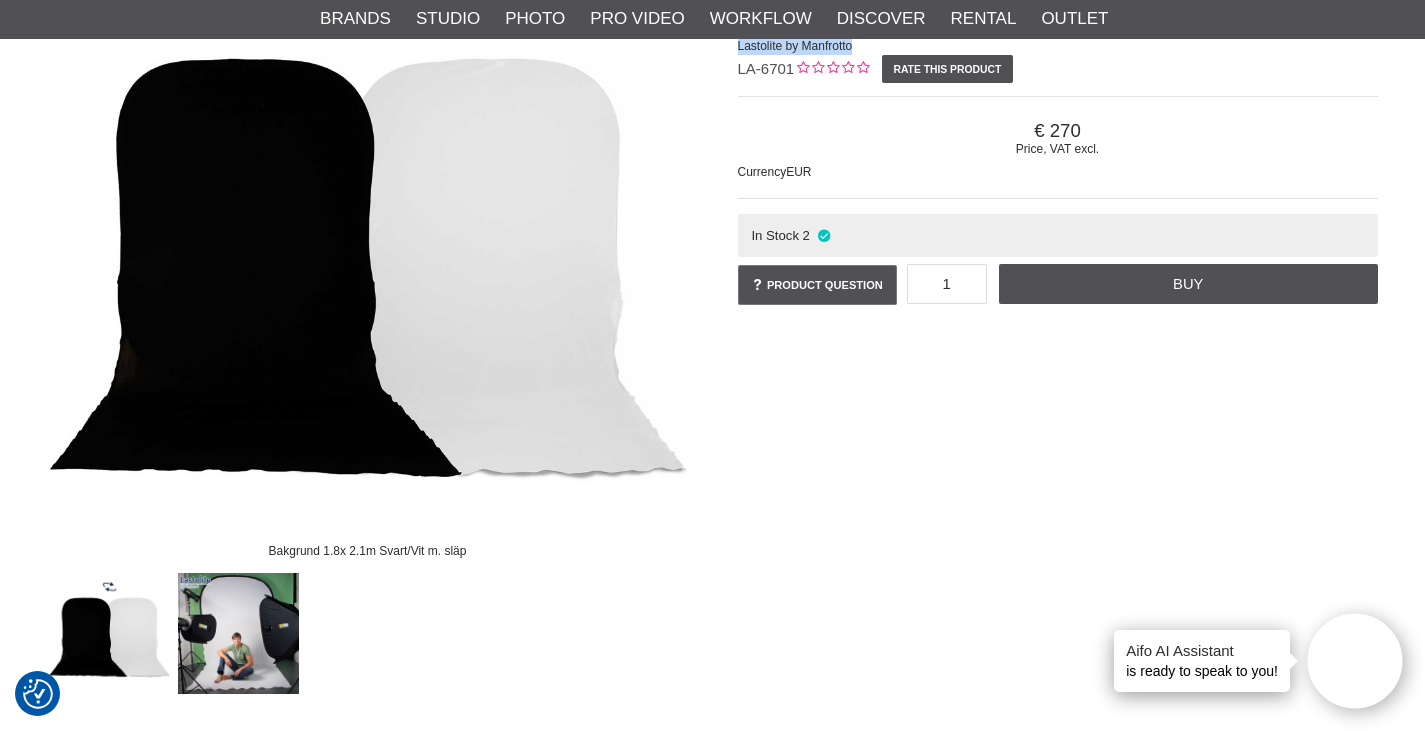 scroll, scrollTop: 273, scrollLeft: 0, axis: vertical 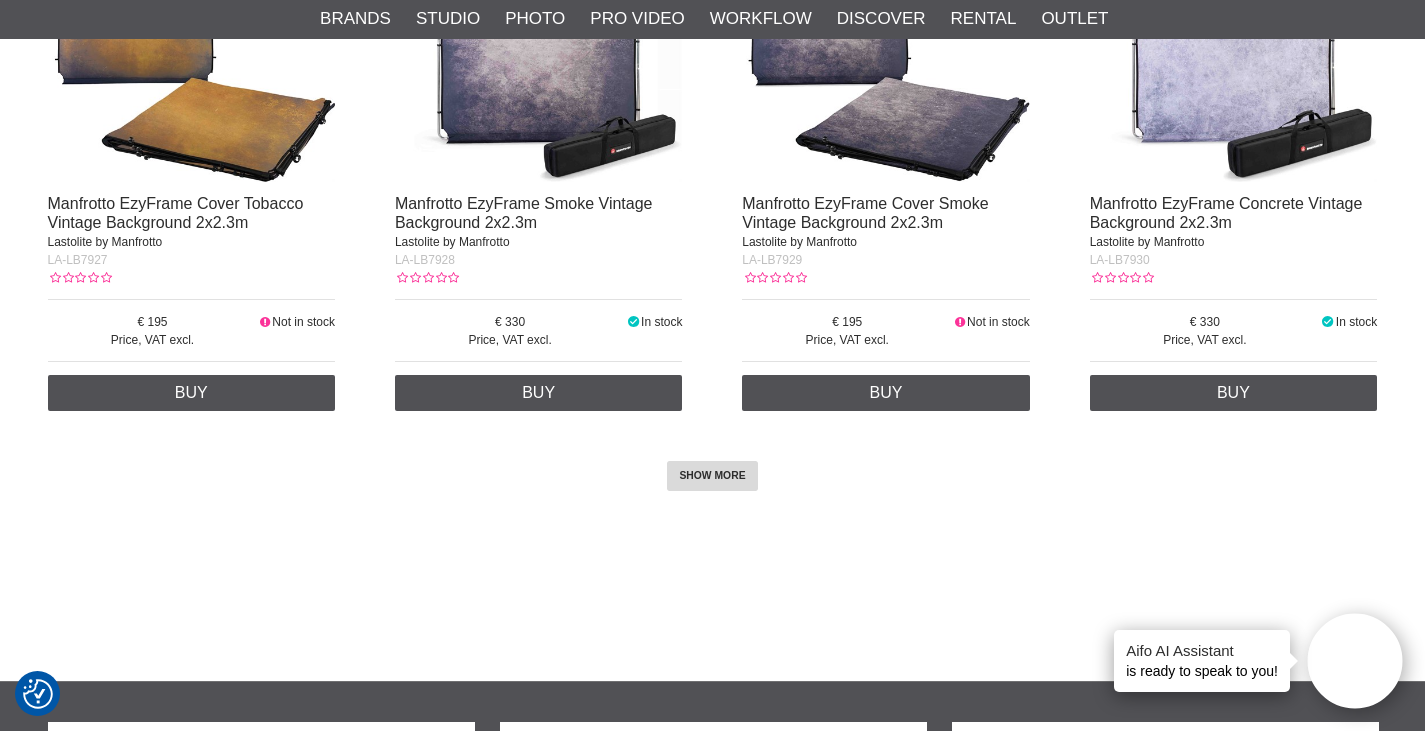 click on "SHOW MORE" at bounding box center [712, 476] 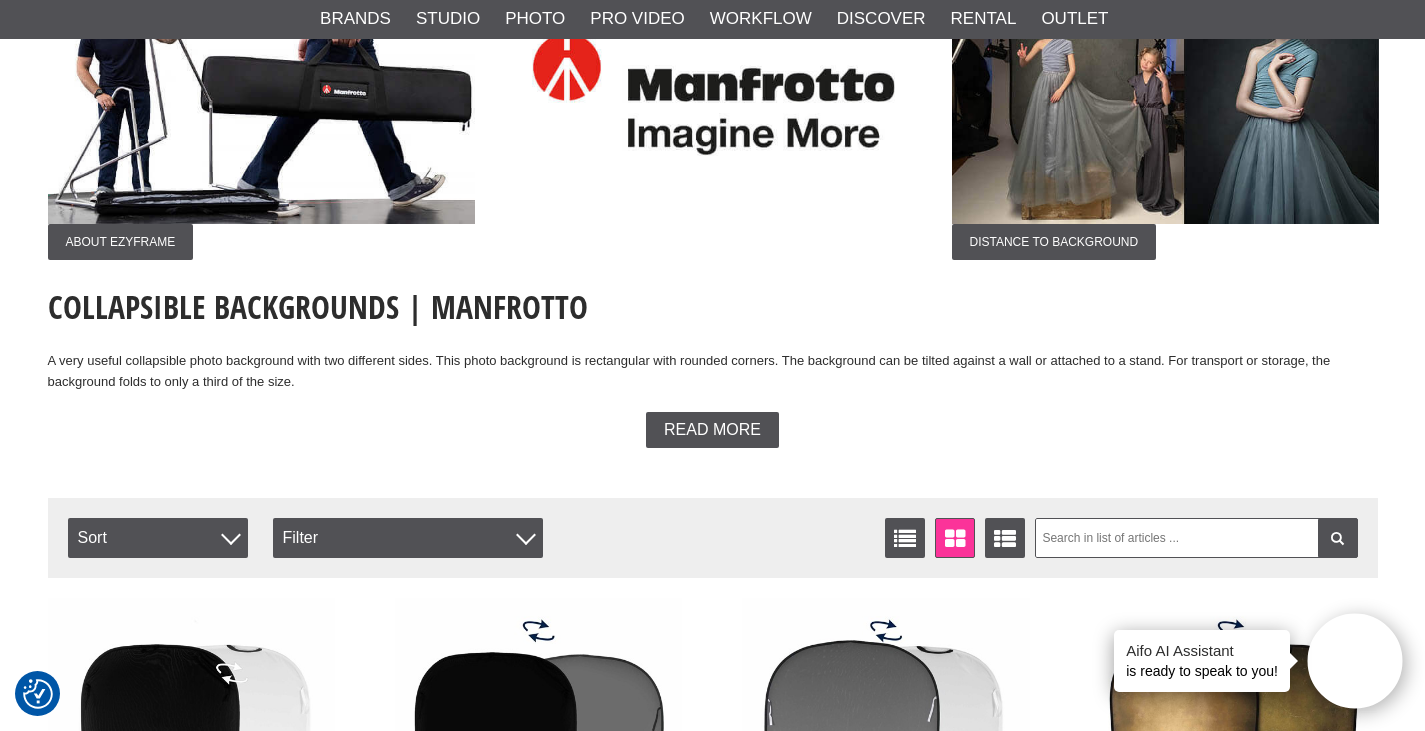 scroll, scrollTop: 0, scrollLeft: 0, axis: both 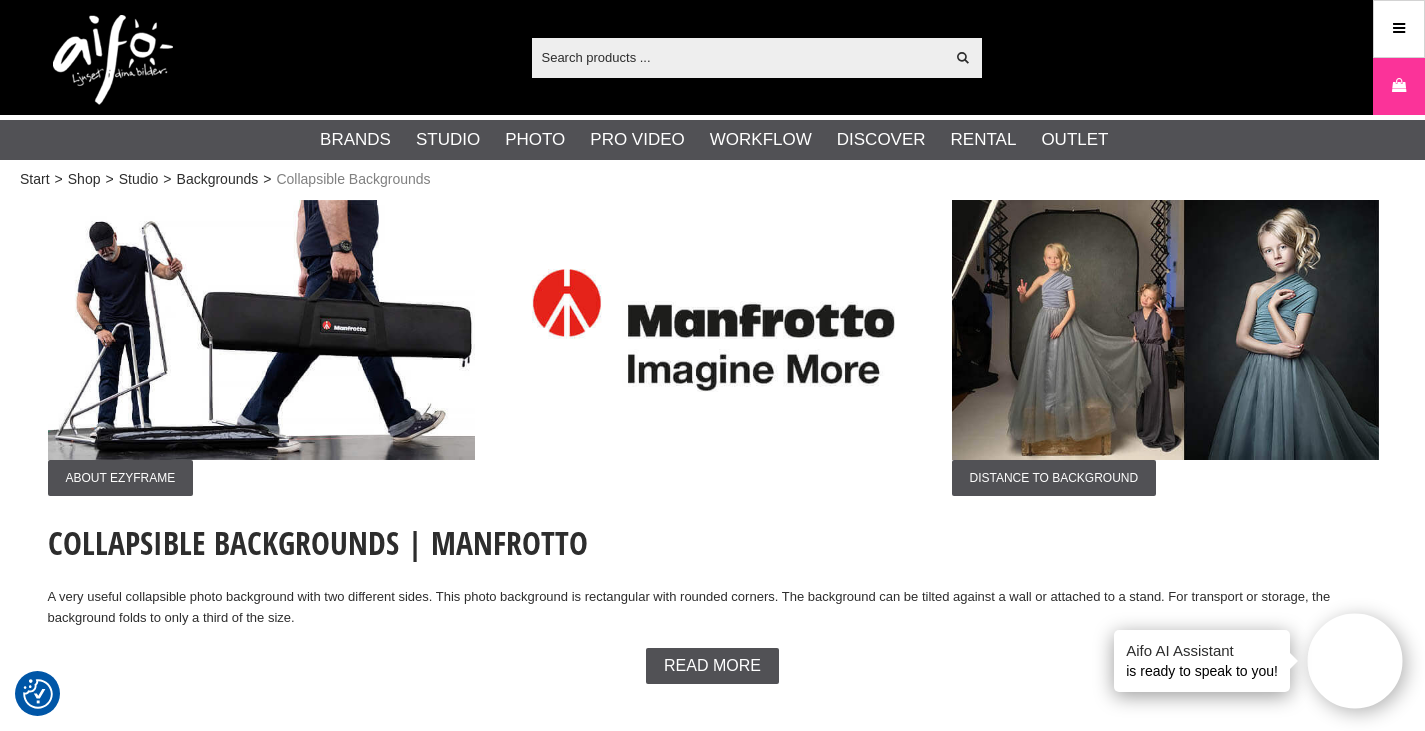 click on "The product has been added to your shopping cart
Show shopping cart Checkout" at bounding box center (712, 4402) 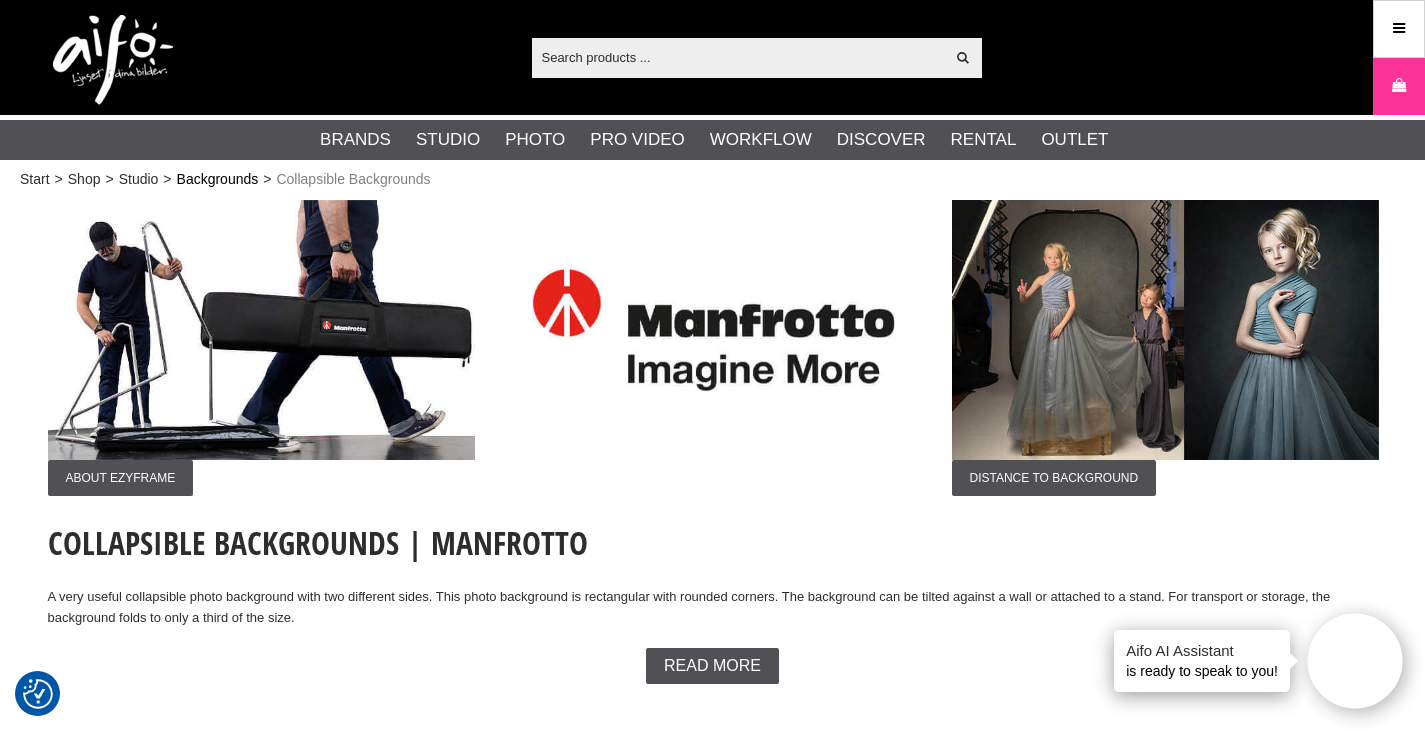 click on "Backgrounds" at bounding box center [218, 179] 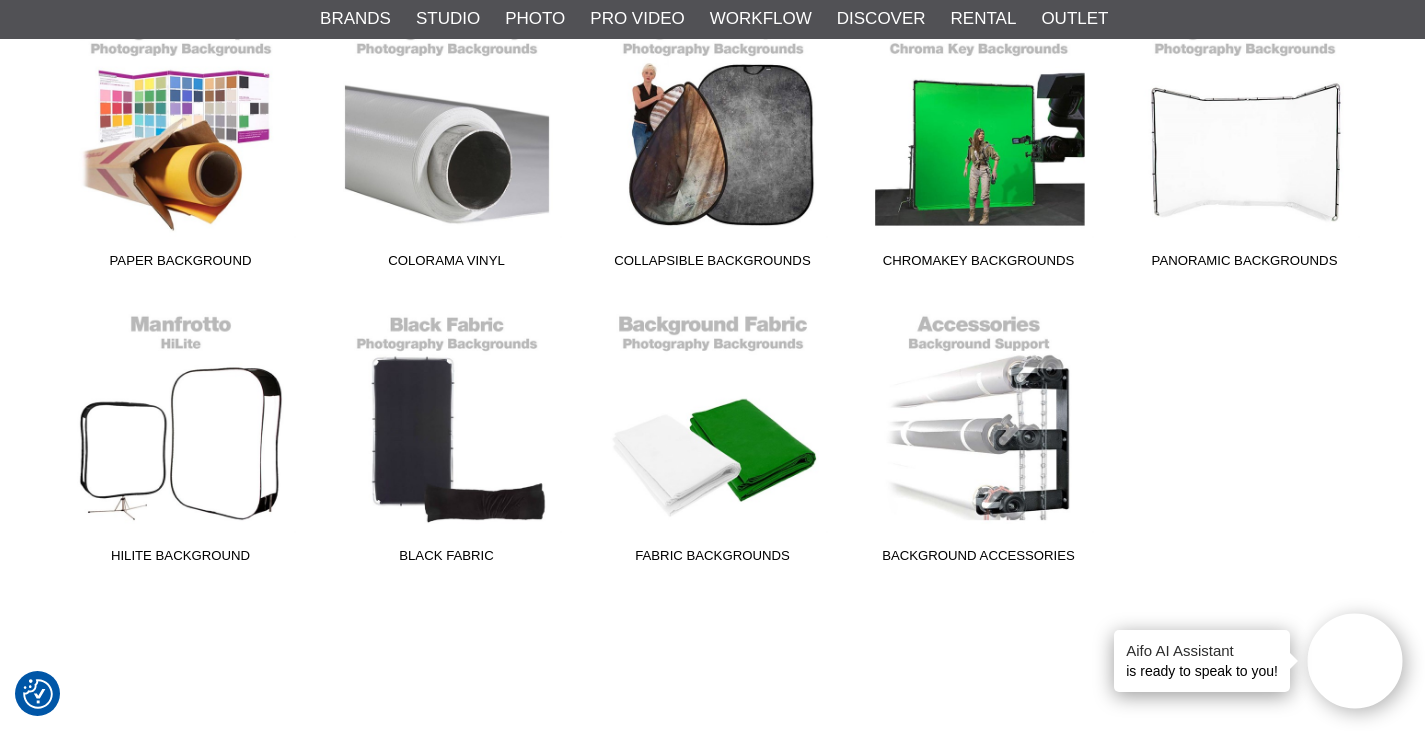 scroll, scrollTop: 493, scrollLeft: 0, axis: vertical 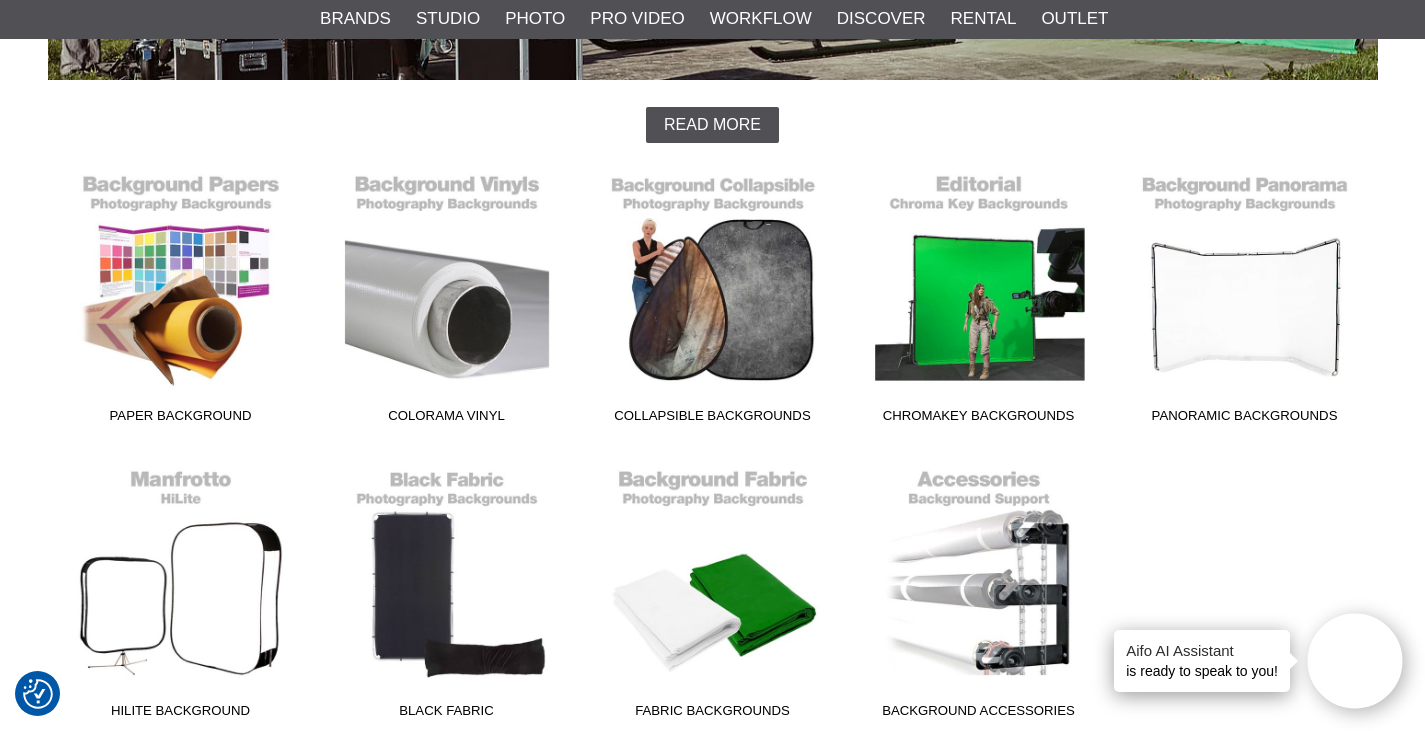 click on "Paper Background" at bounding box center [181, 298] 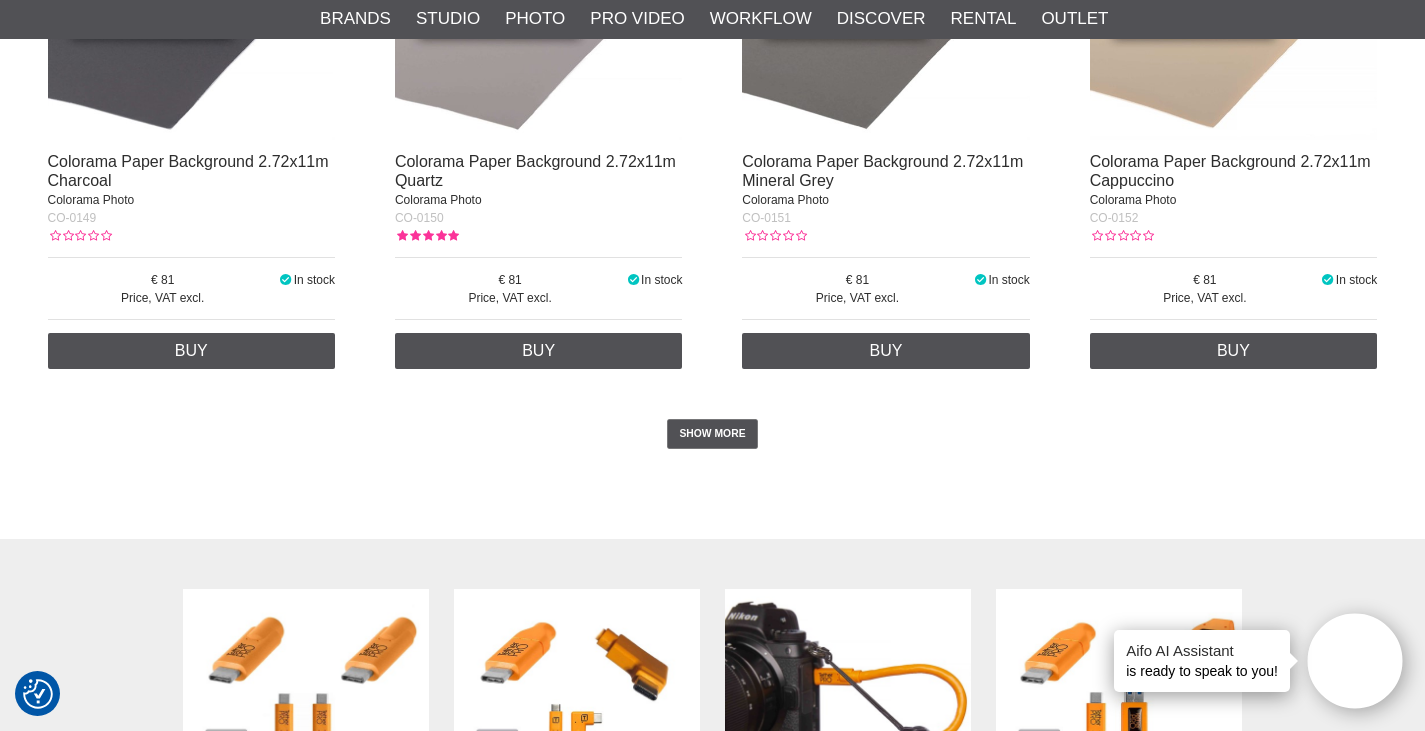 scroll, scrollTop: 4234, scrollLeft: 0, axis: vertical 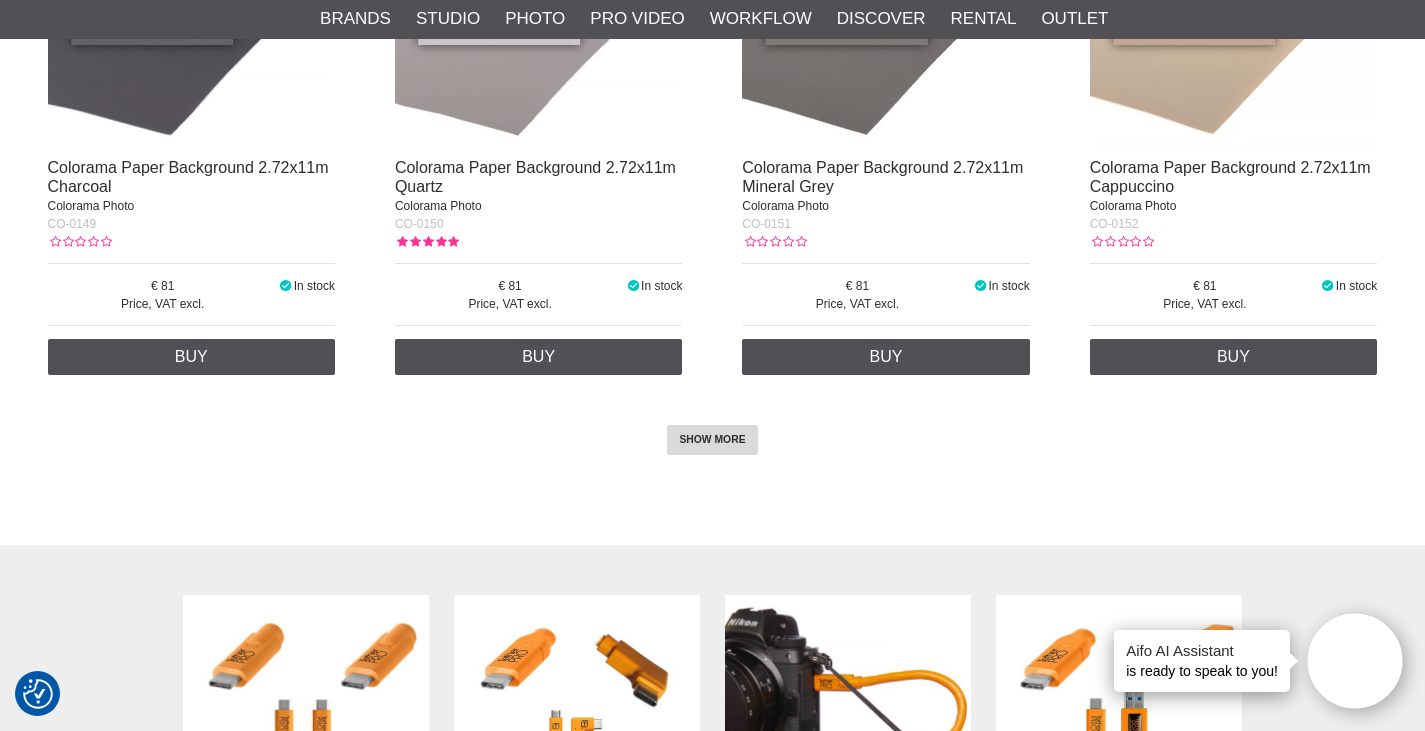 click on "SHOW MORE" at bounding box center (712, 440) 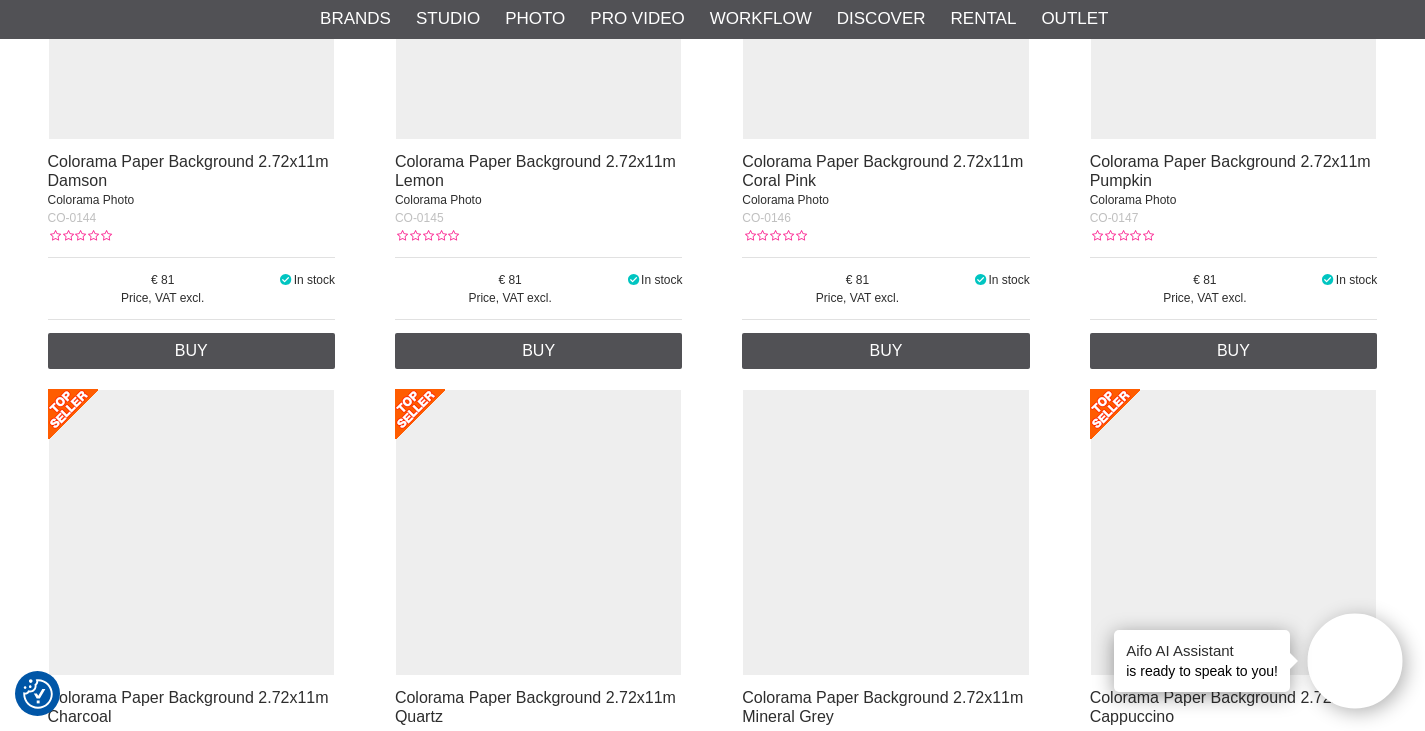 scroll, scrollTop: 3704, scrollLeft: 0, axis: vertical 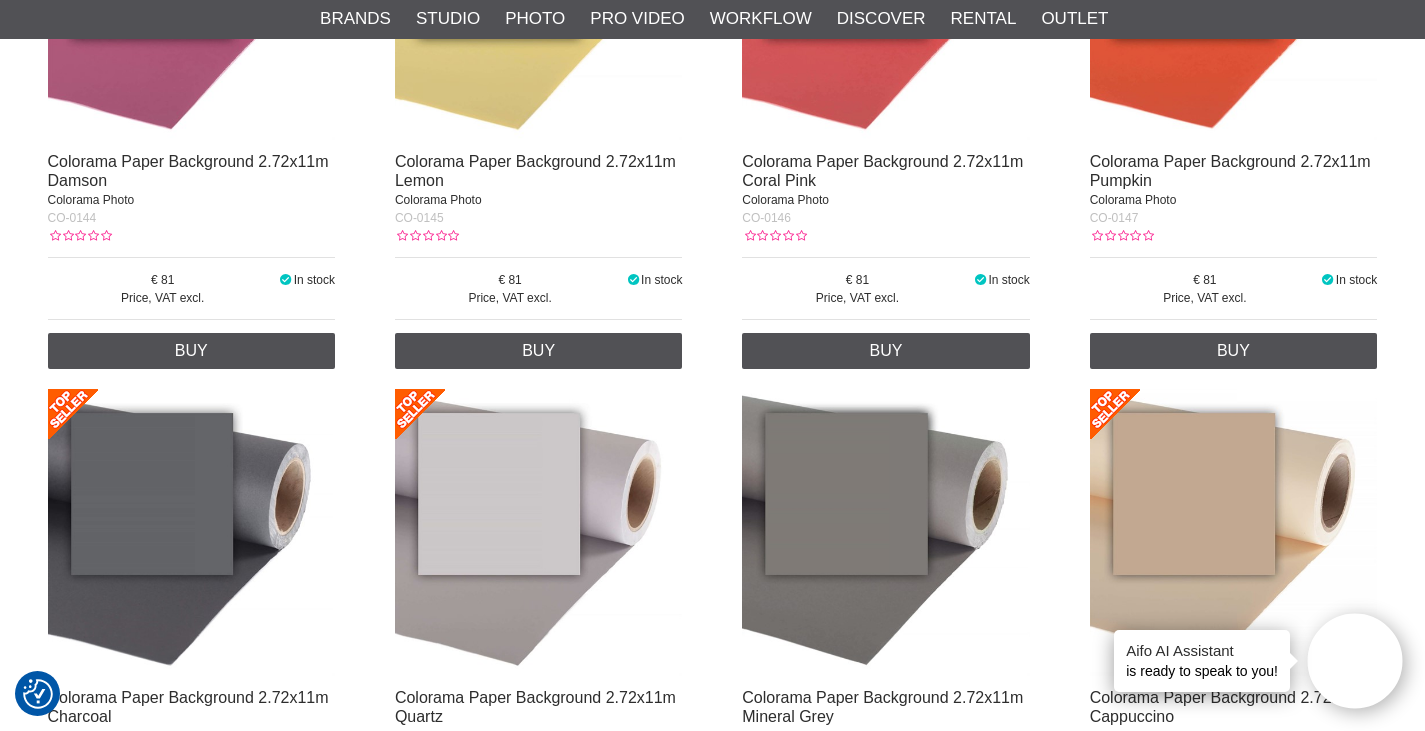 click at bounding box center [539, 533] 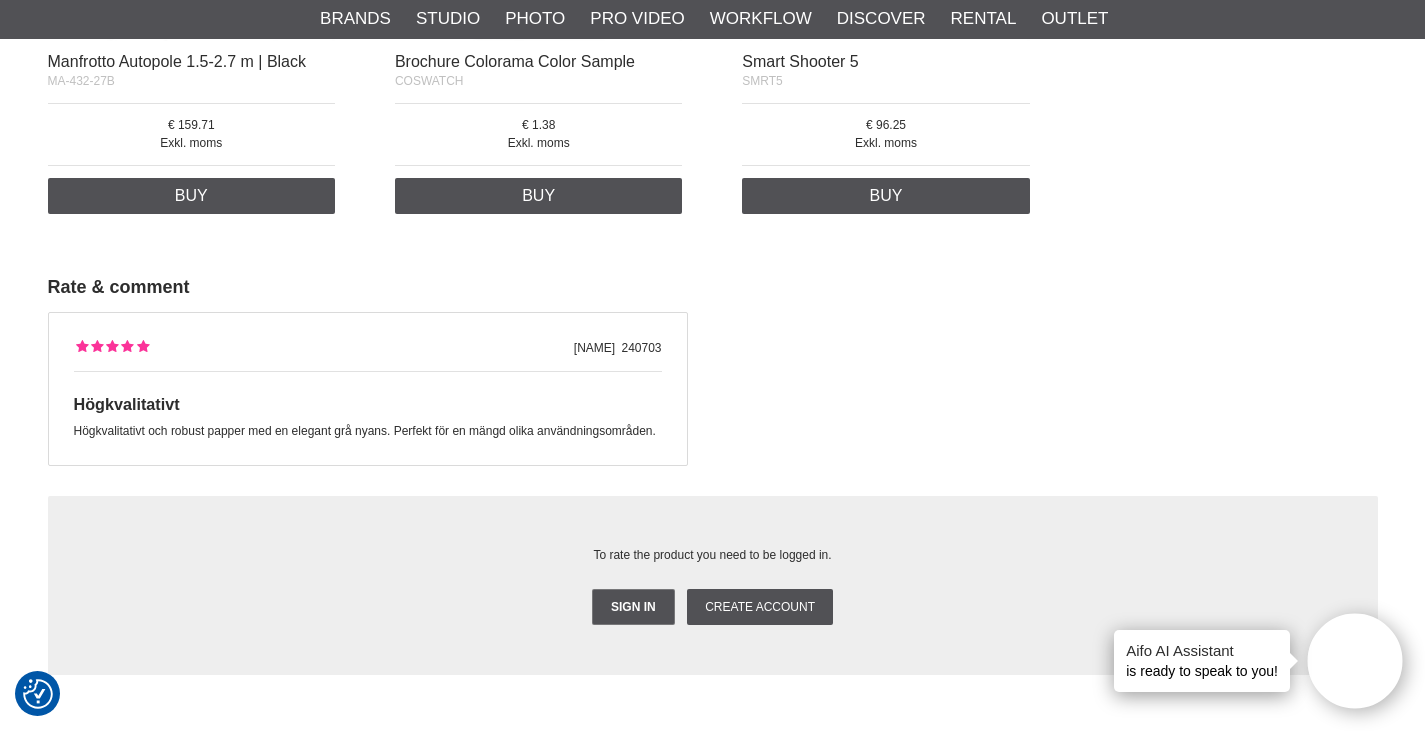 scroll, scrollTop: 4265, scrollLeft: 0, axis: vertical 